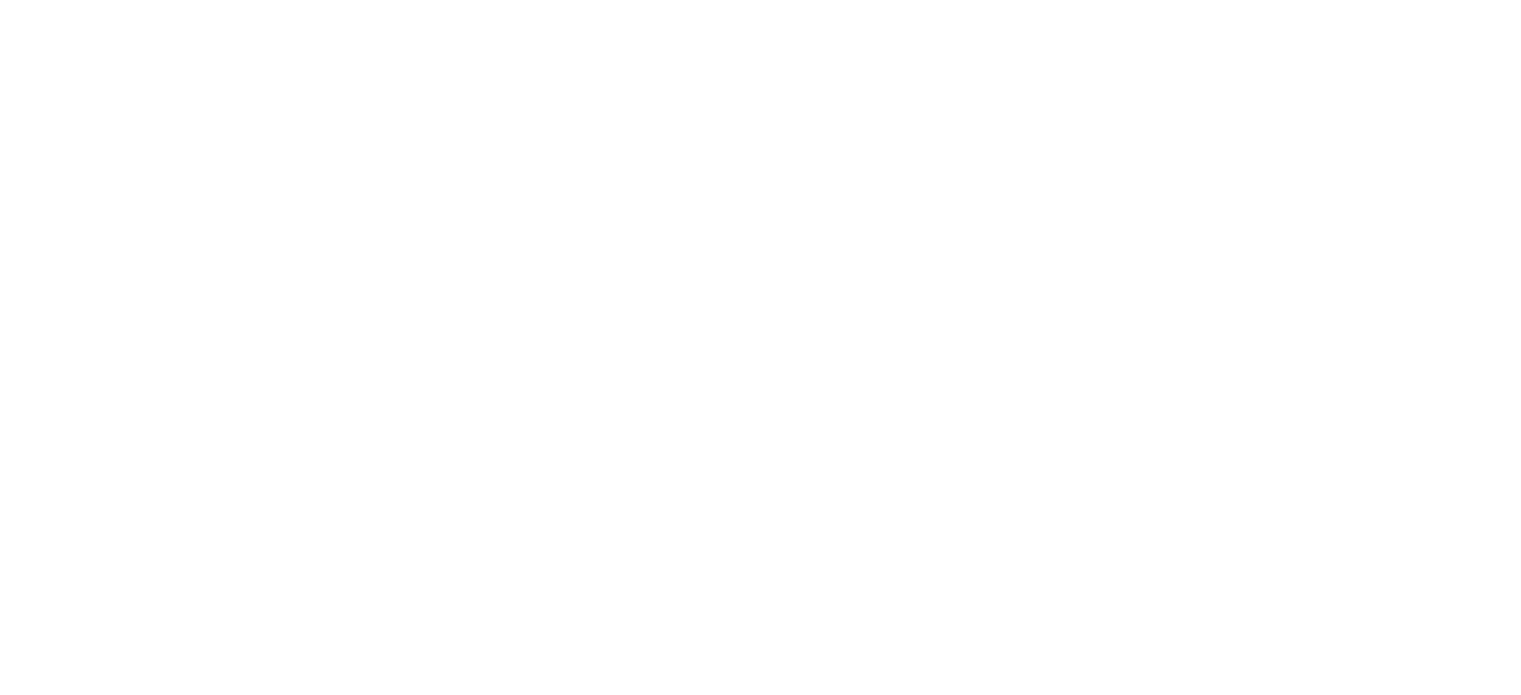 scroll, scrollTop: 0, scrollLeft: 0, axis: both 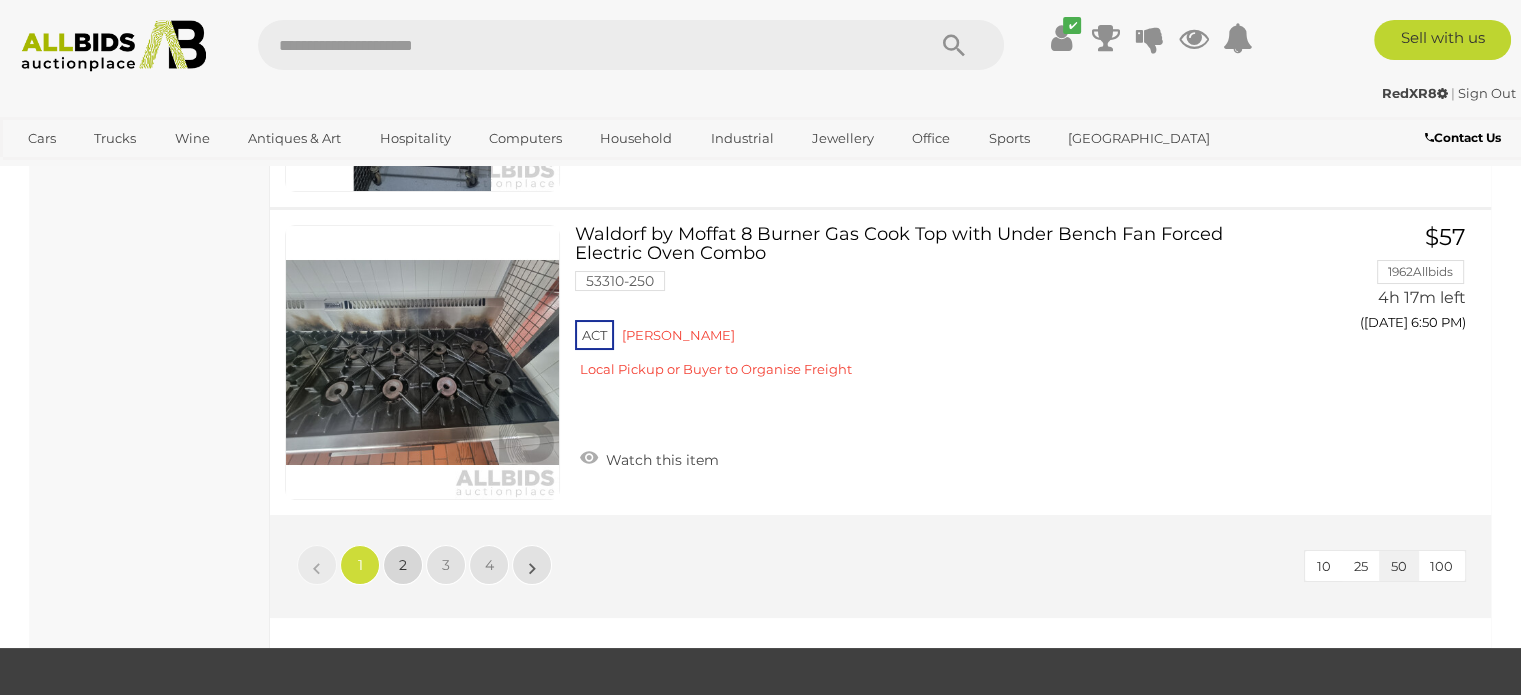 click on "2" at bounding box center [403, 565] 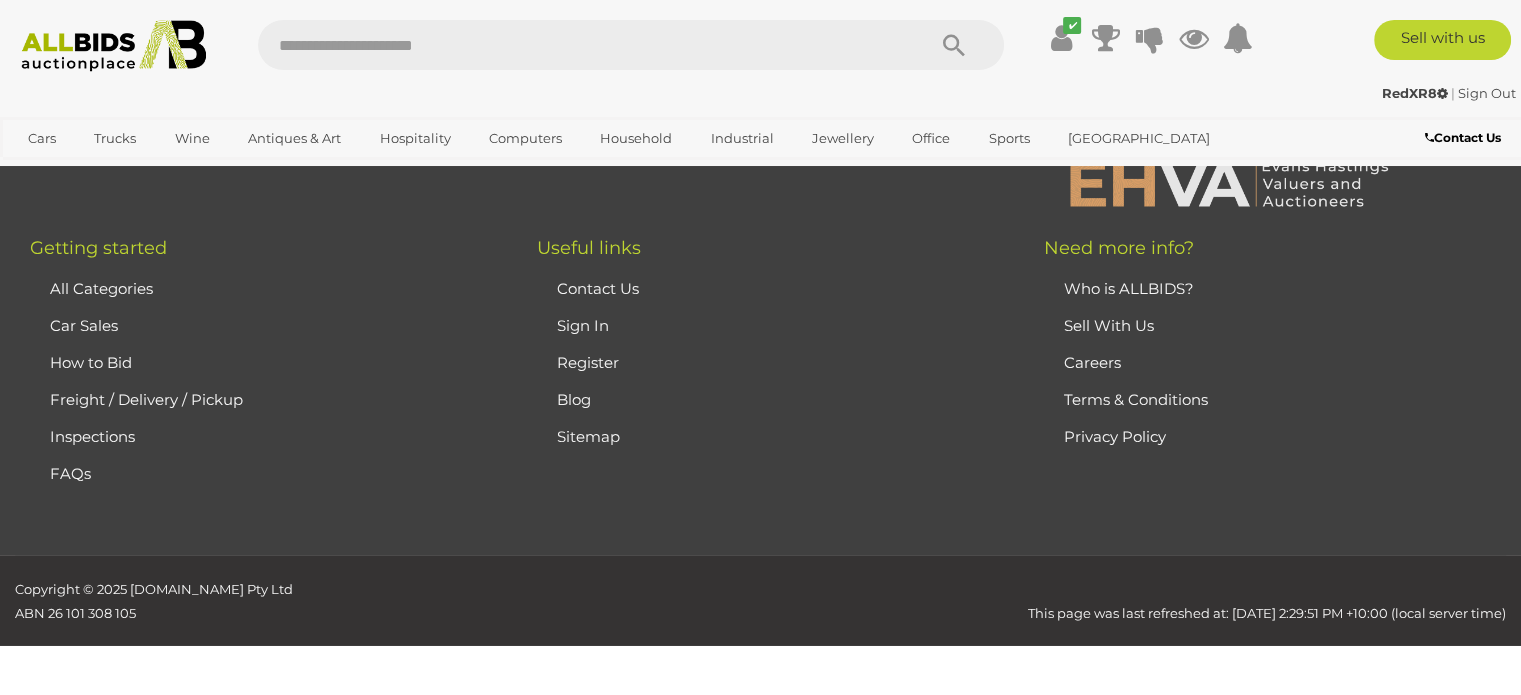 scroll, scrollTop: 102, scrollLeft: 0, axis: vertical 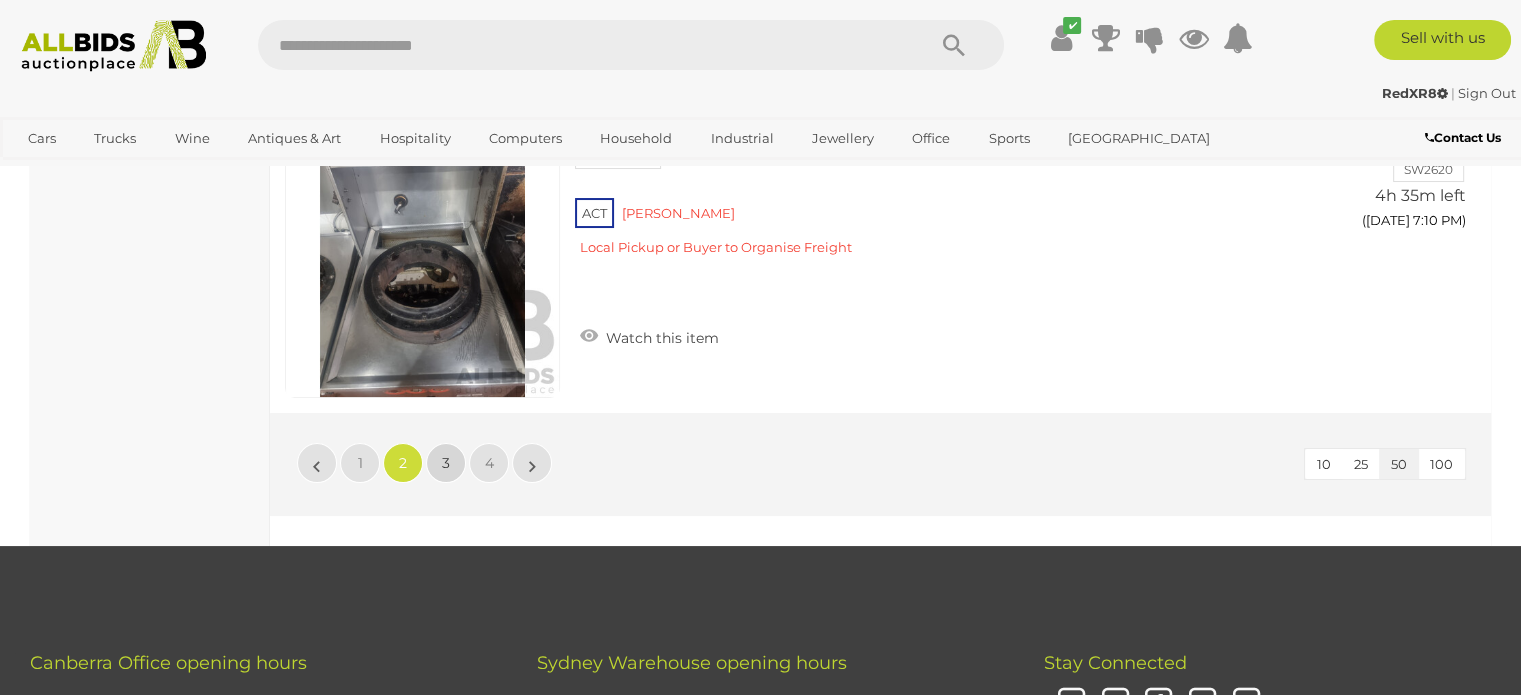 click on "3" at bounding box center (446, 463) 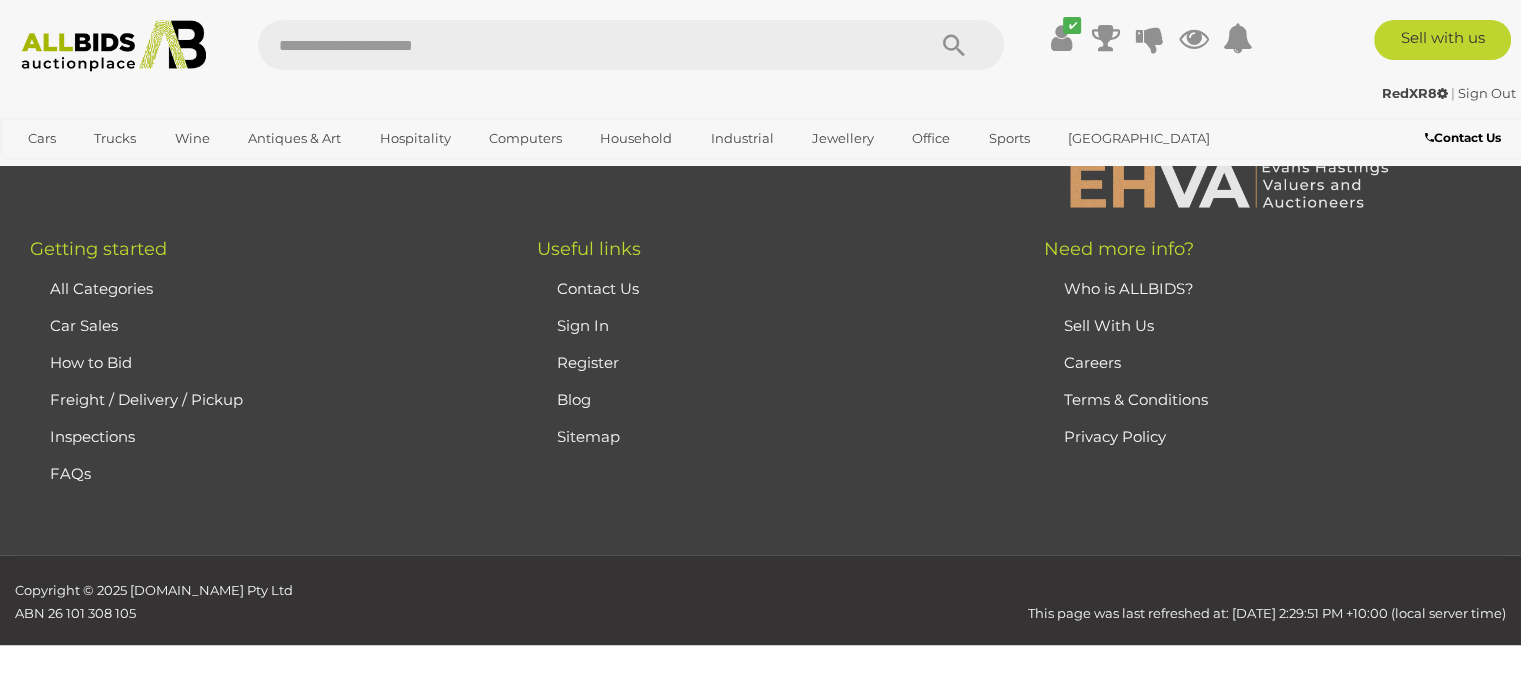 scroll, scrollTop: 102, scrollLeft: 0, axis: vertical 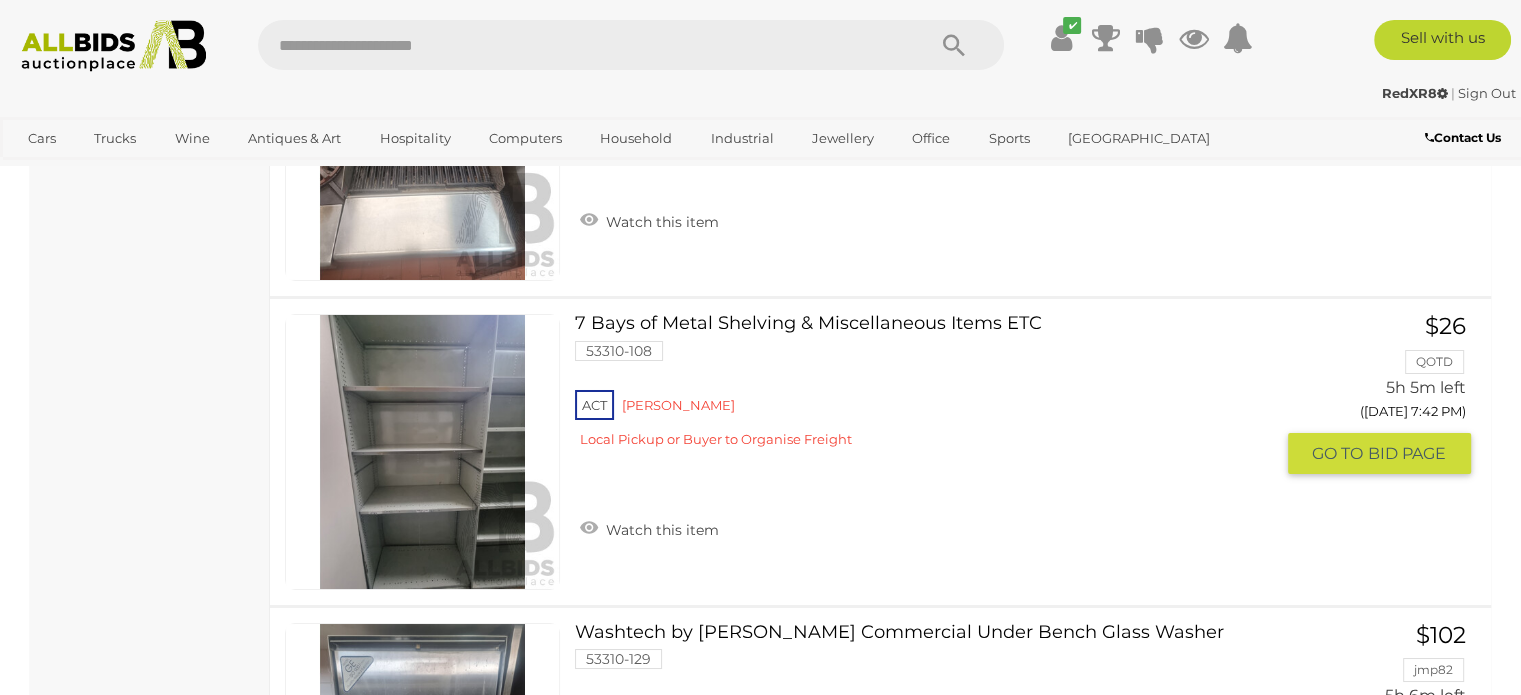 click at bounding box center (422, 451) 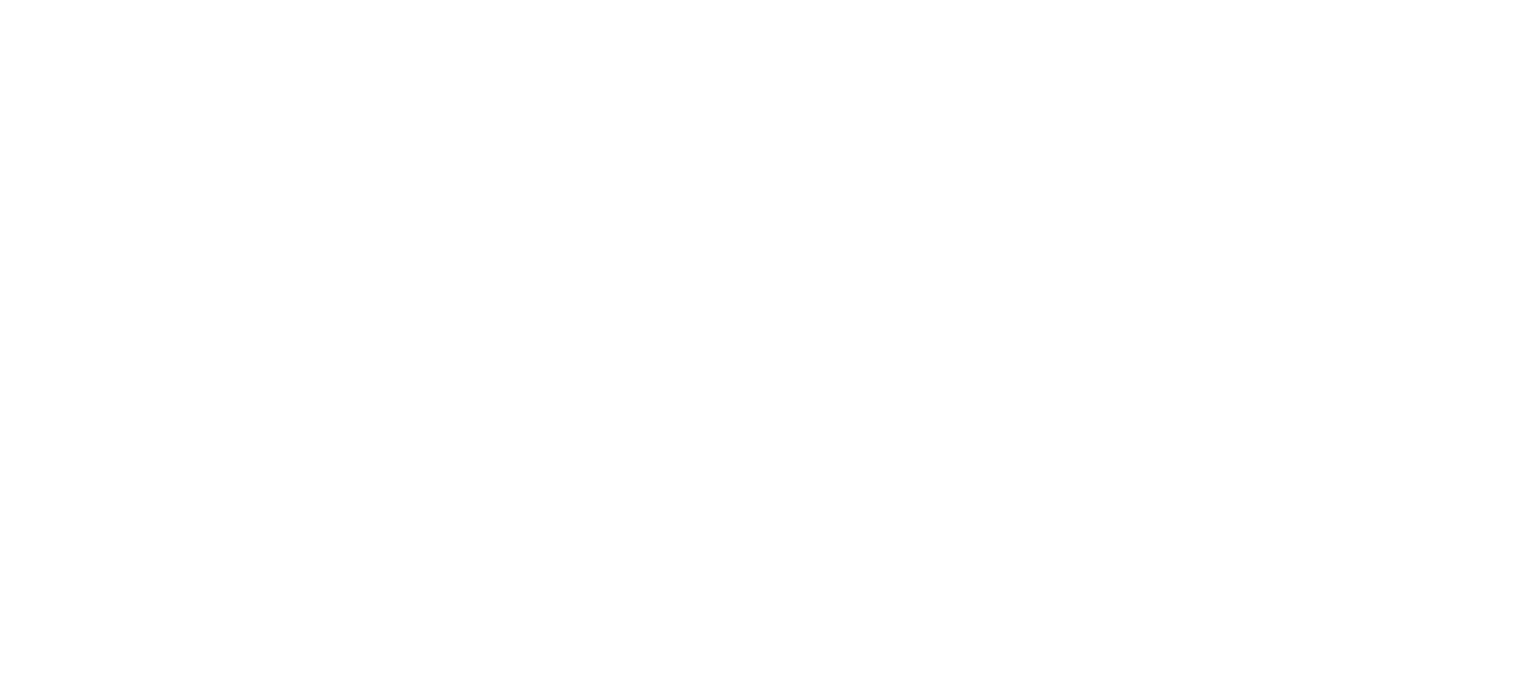 scroll, scrollTop: 0, scrollLeft: 0, axis: both 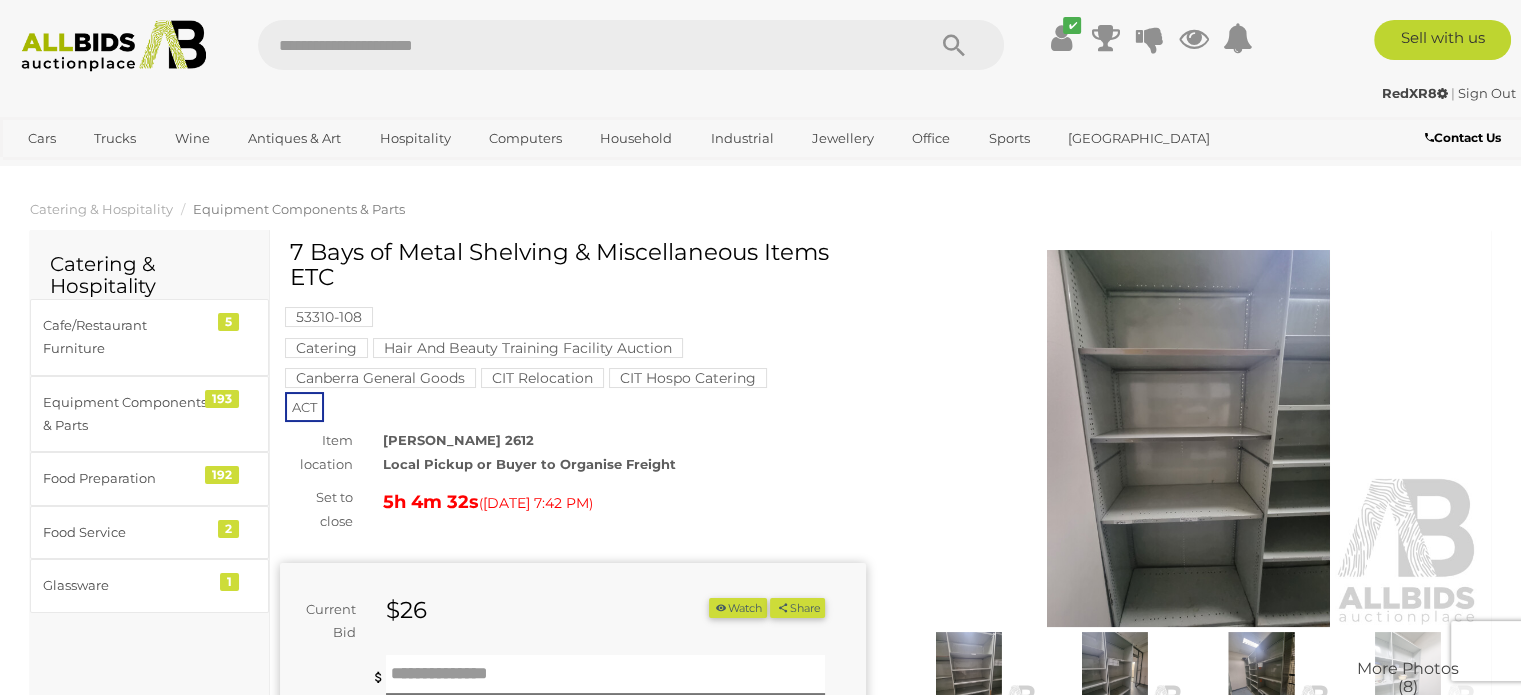 click at bounding box center [1189, 438] 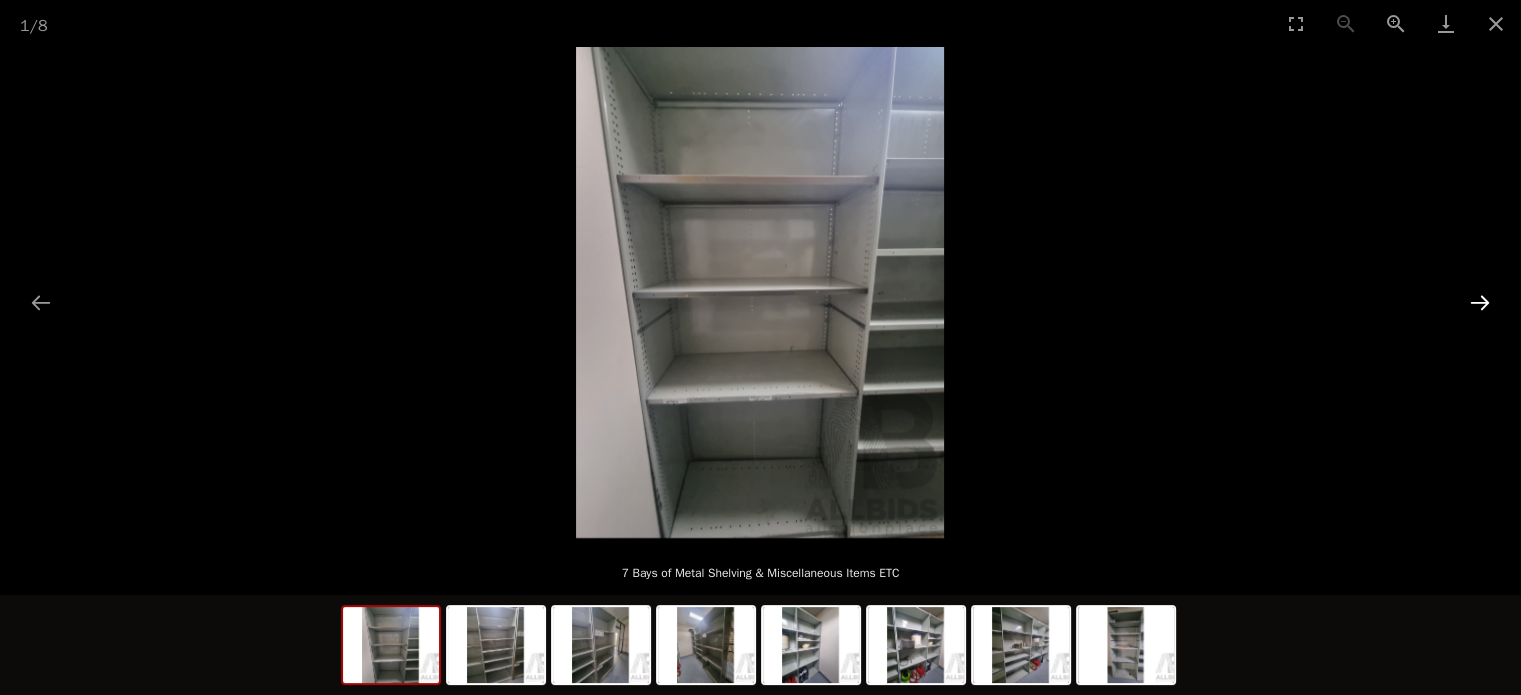 click at bounding box center (1480, 302) 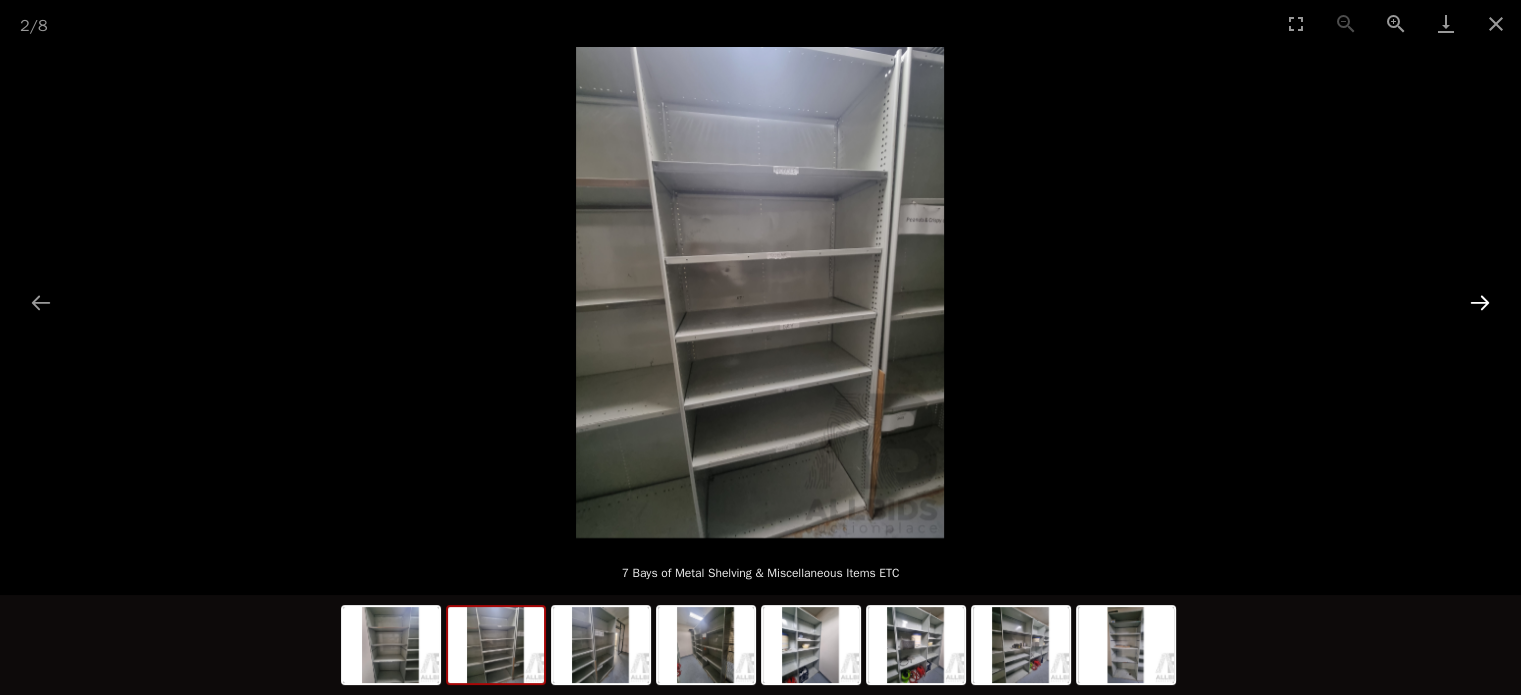 click at bounding box center (1480, 302) 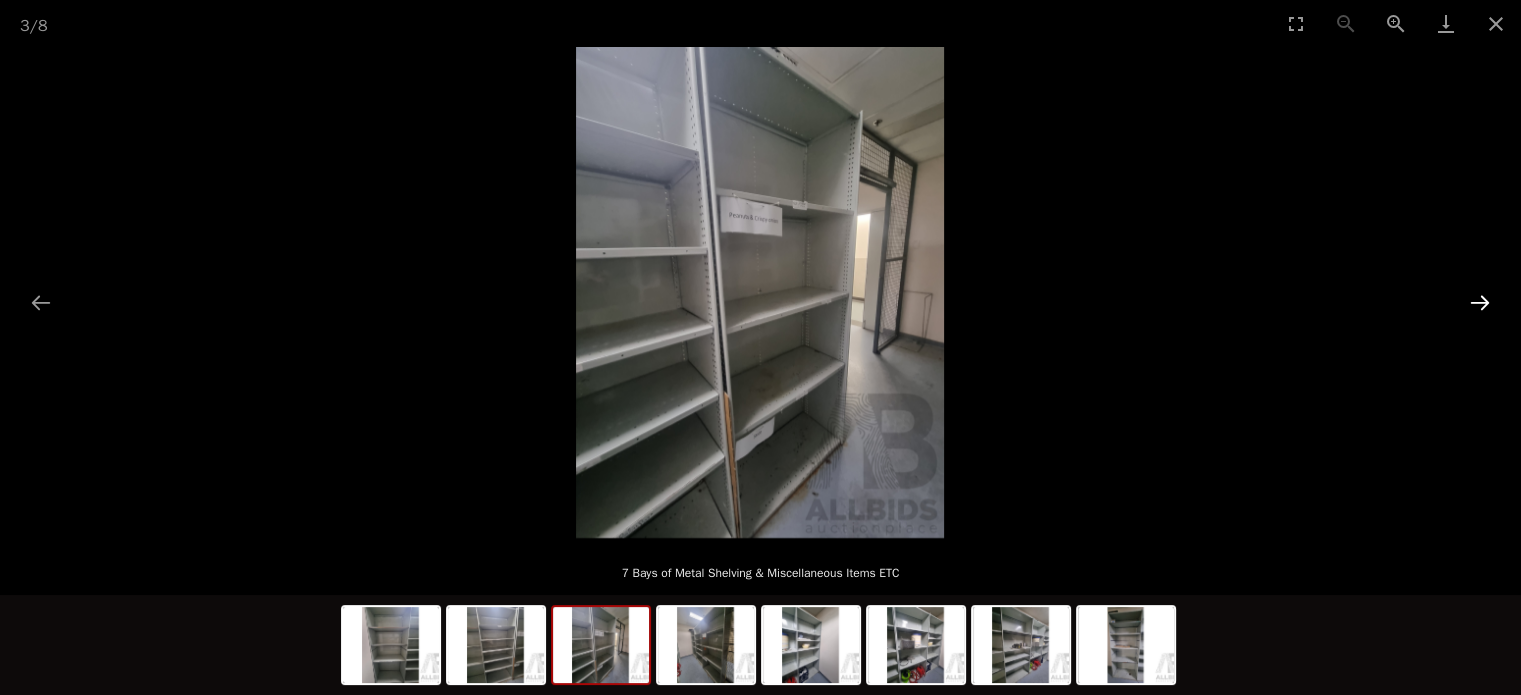 click at bounding box center (1480, 302) 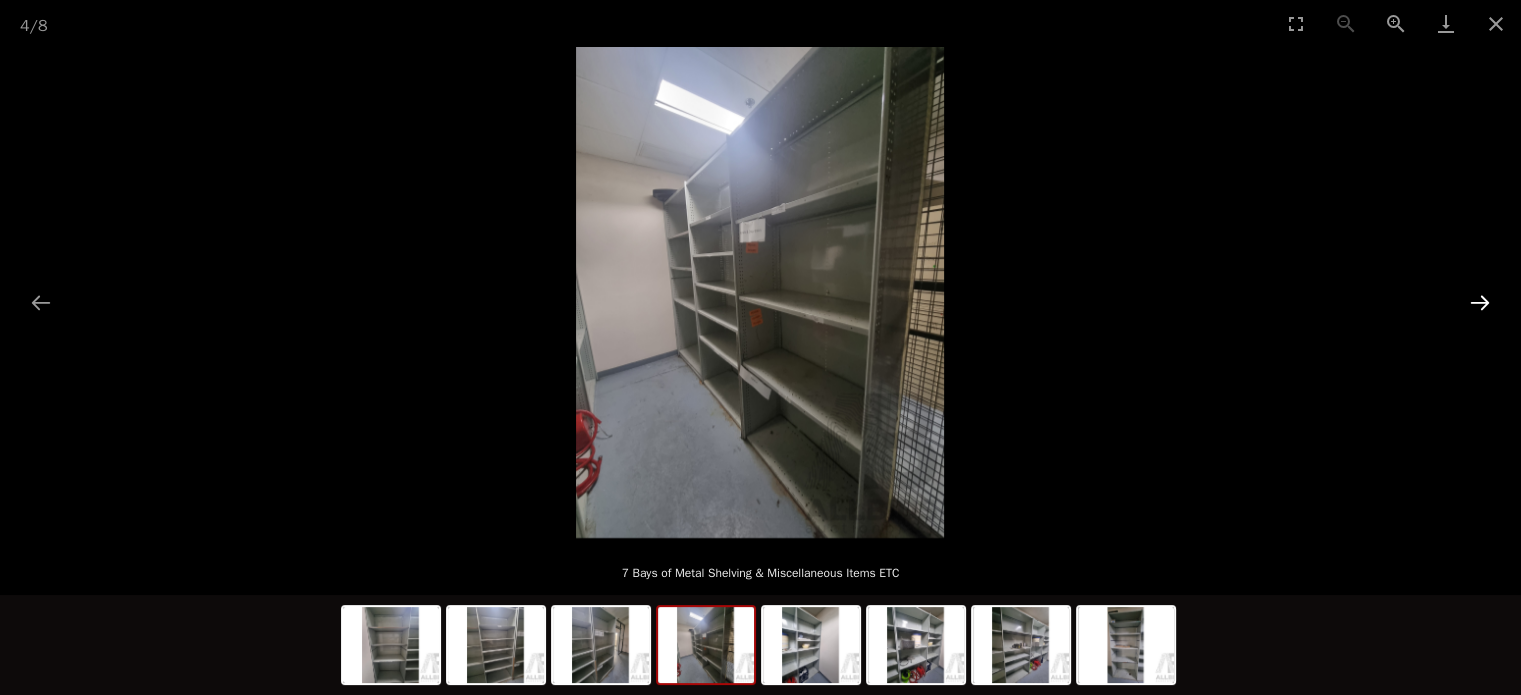 click at bounding box center [1480, 302] 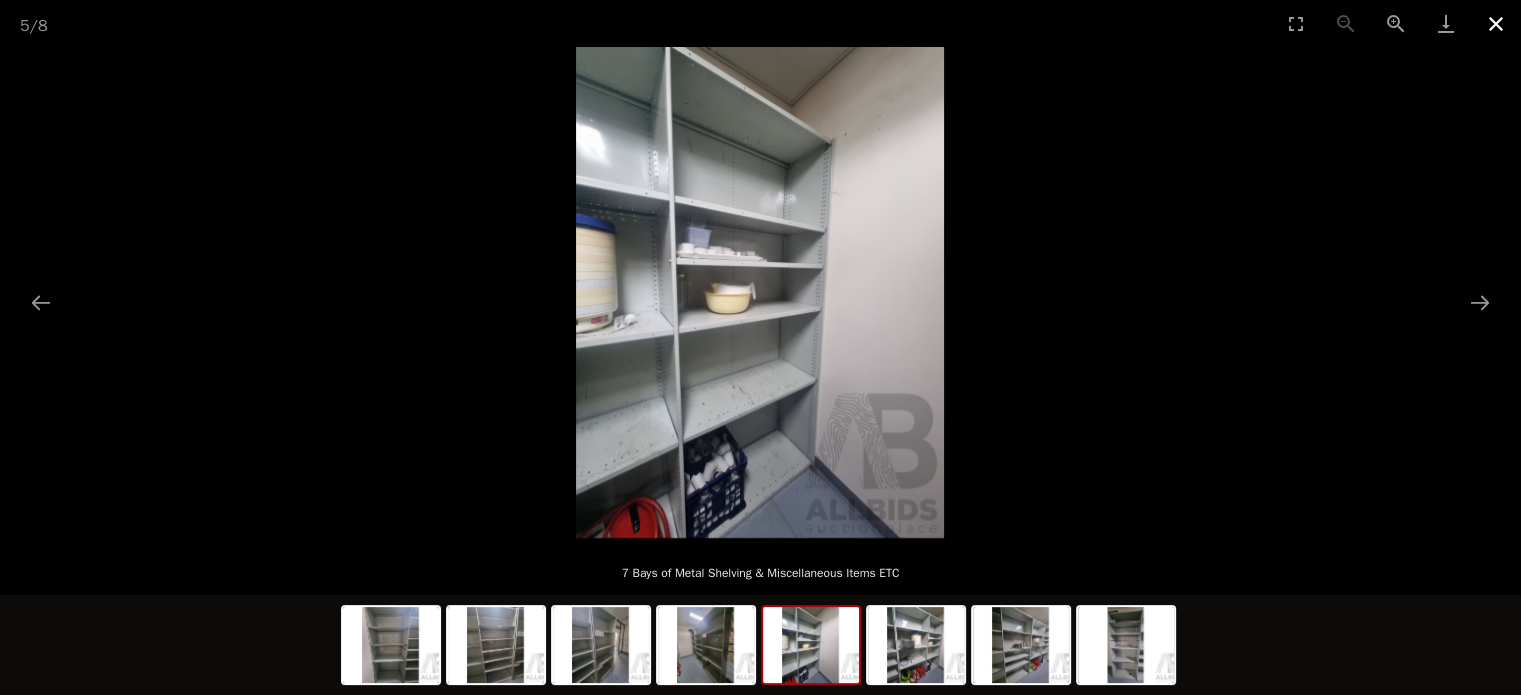 click at bounding box center [1496, 23] 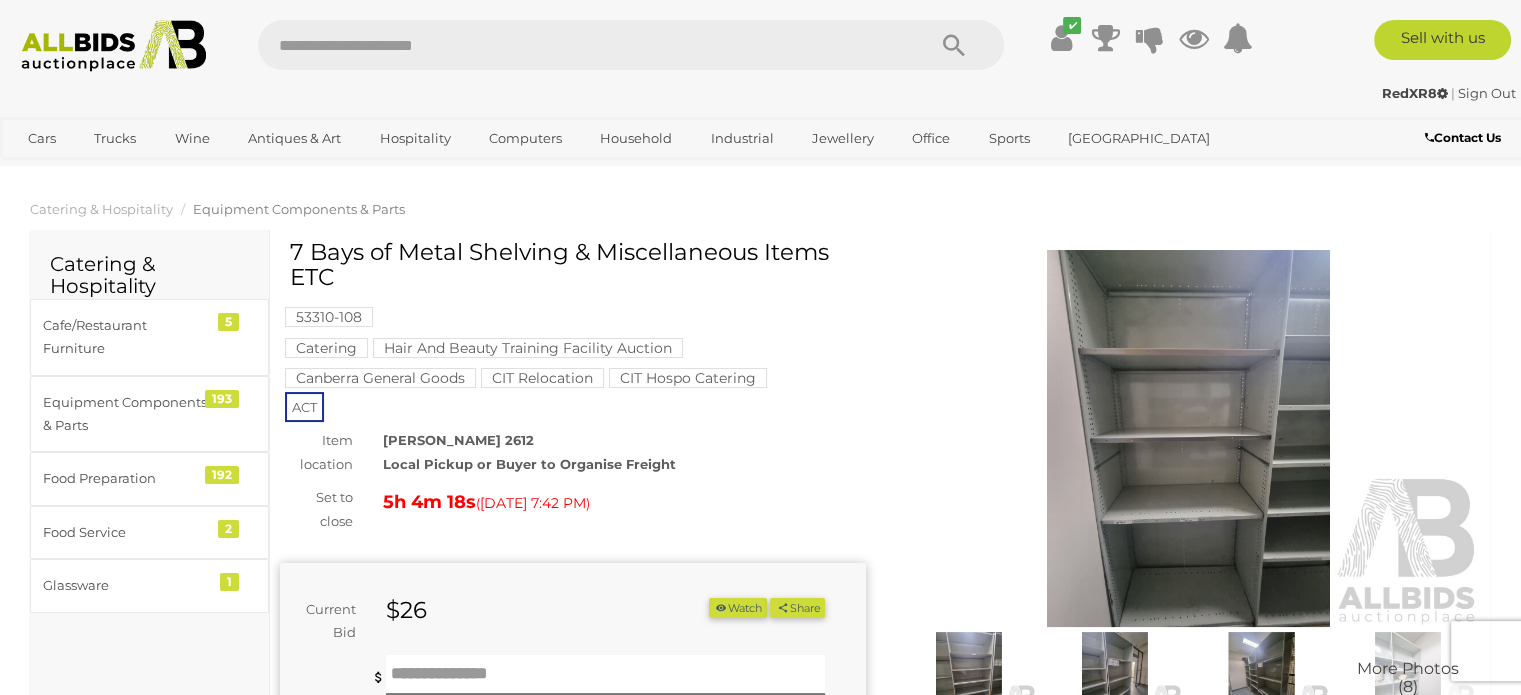 click on "Watch" at bounding box center [738, 608] 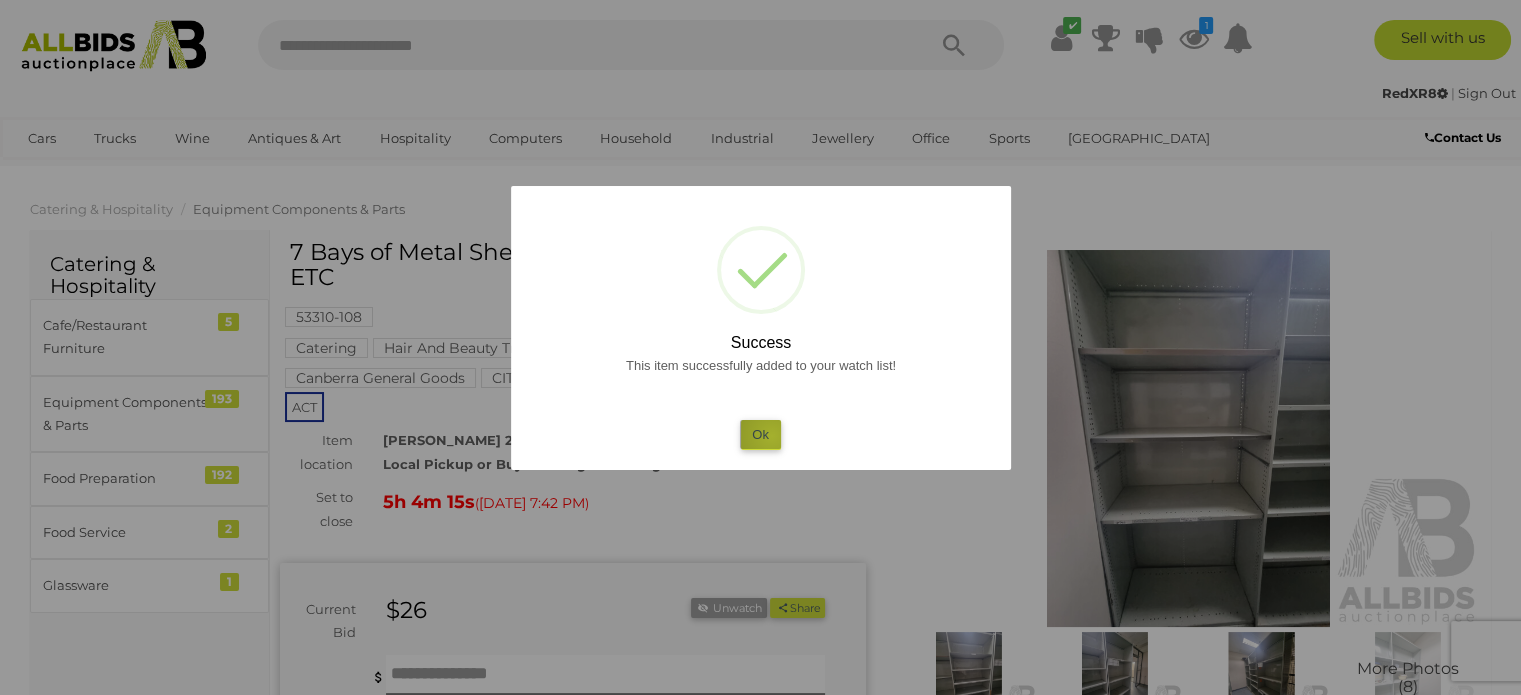 click on "Ok" at bounding box center [760, 434] 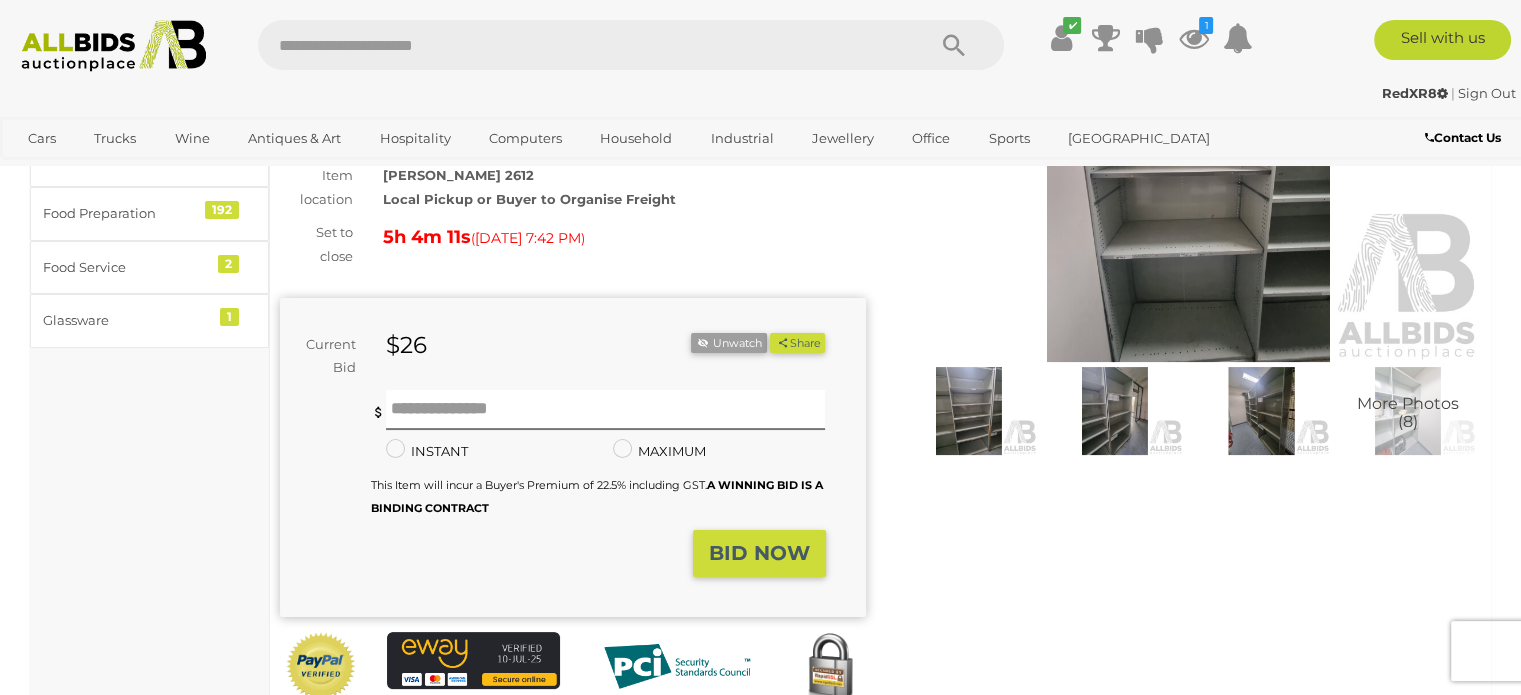 scroll, scrollTop: 300, scrollLeft: 0, axis: vertical 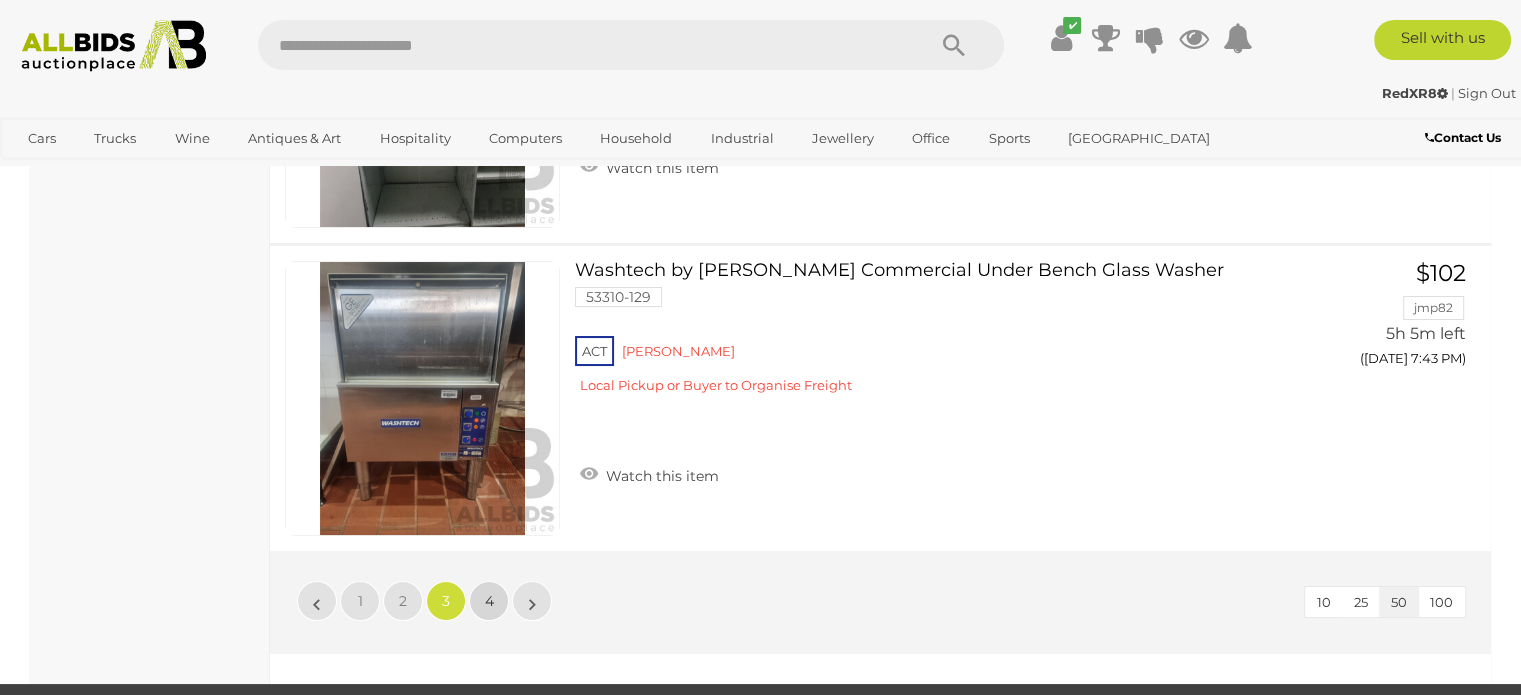 click on "4" at bounding box center (489, 601) 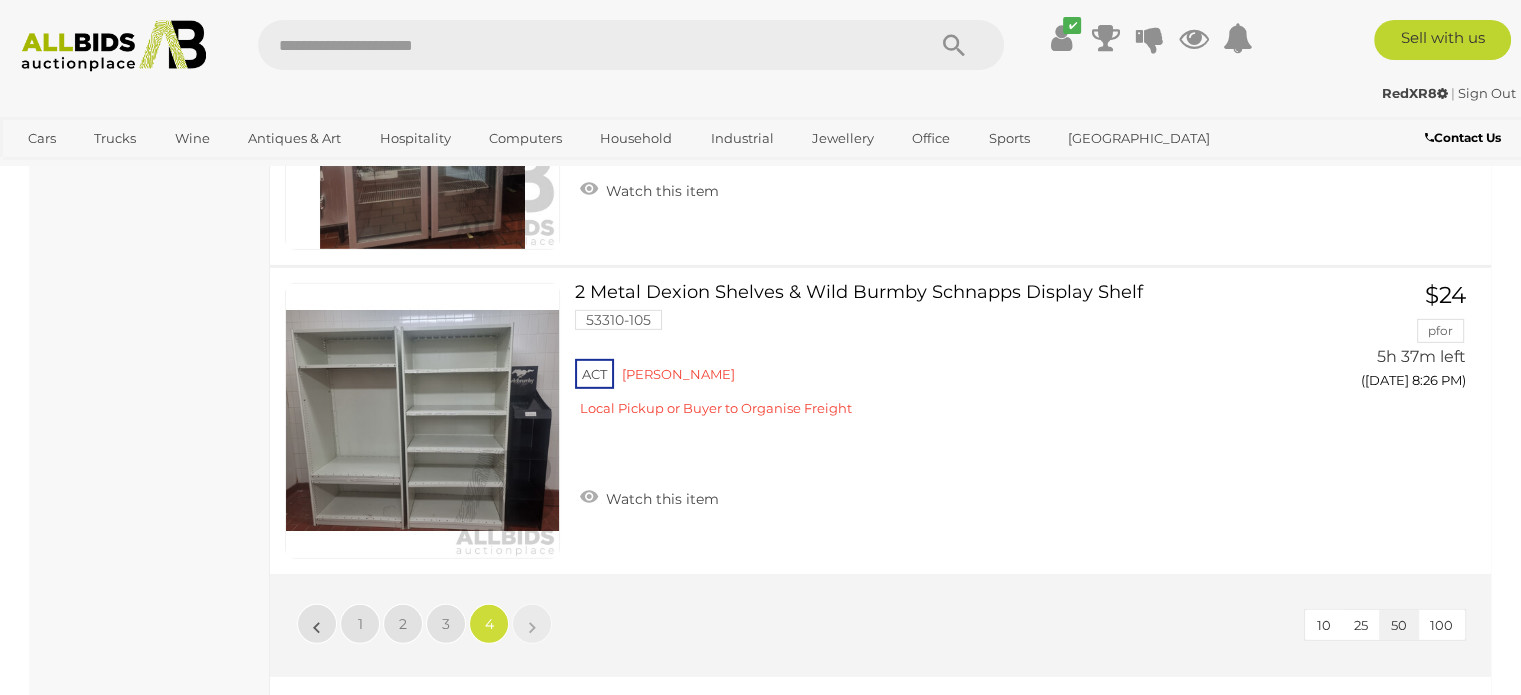 scroll, scrollTop: 13602, scrollLeft: 0, axis: vertical 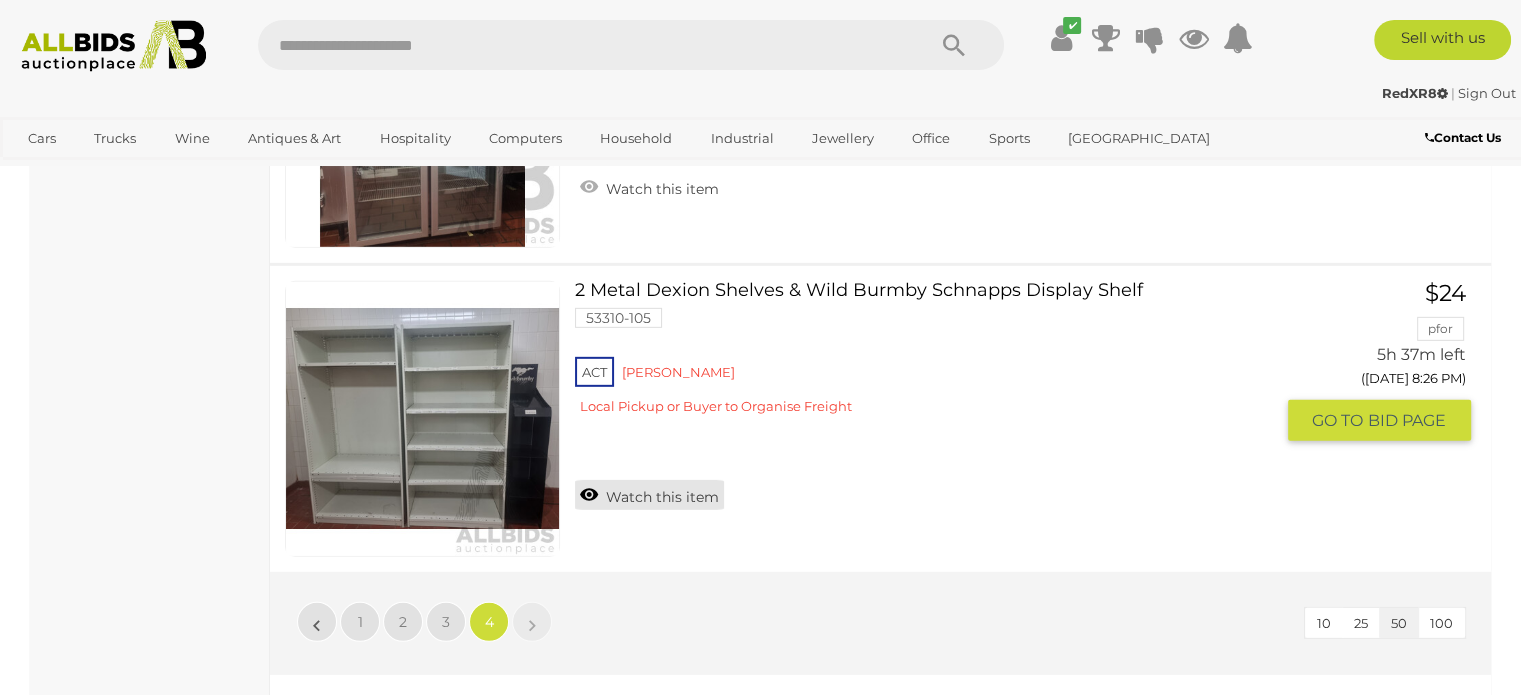 click on "Watch this item" at bounding box center [649, 495] 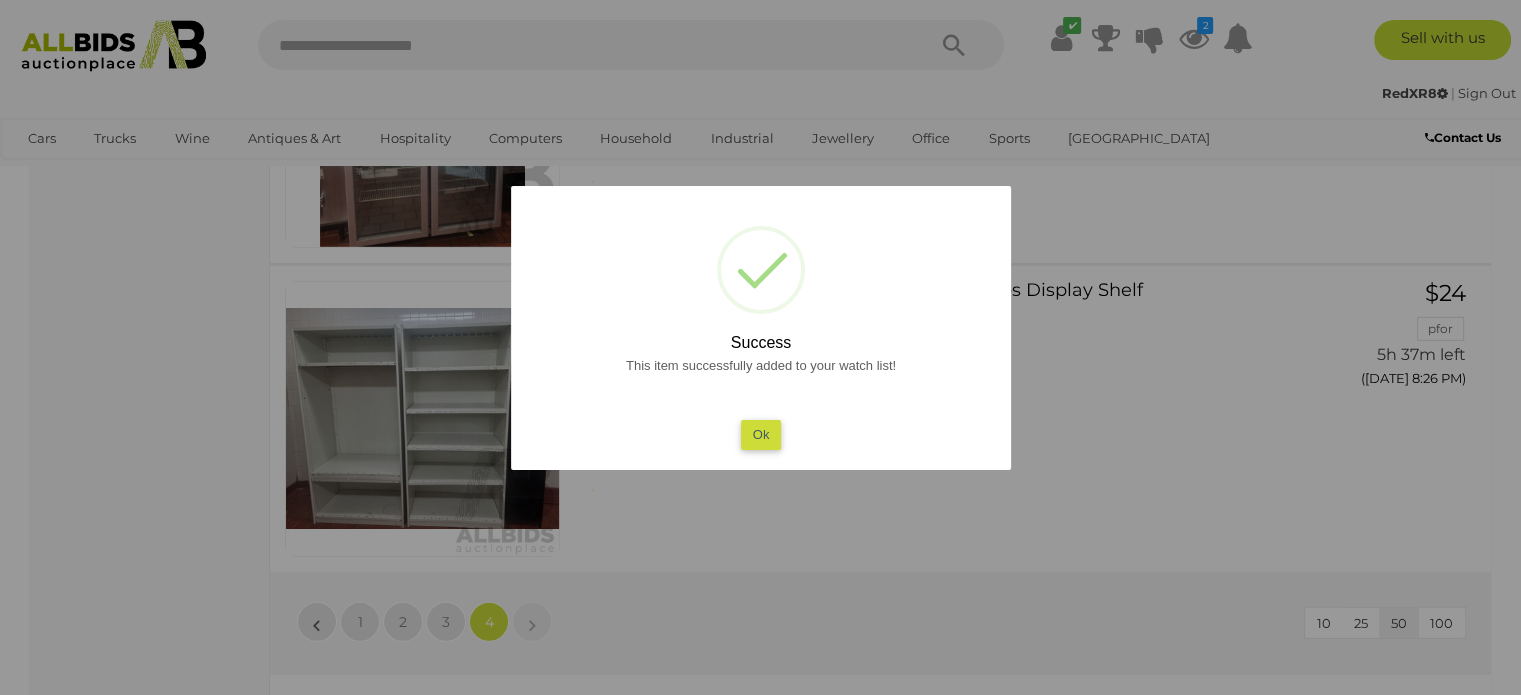 click on "Ok" at bounding box center [760, 434] 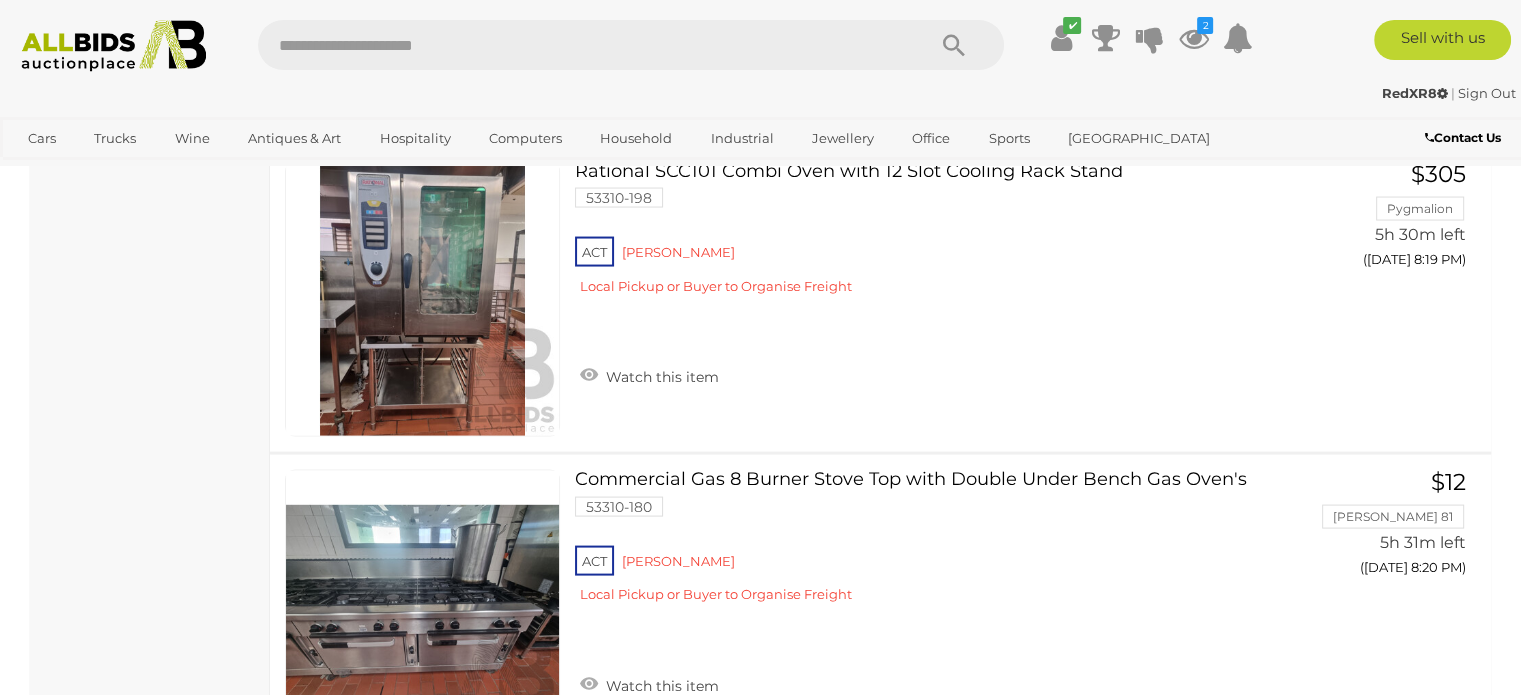 scroll, scrollTop: 11502, scrollLeft: 0, axis: vertical 